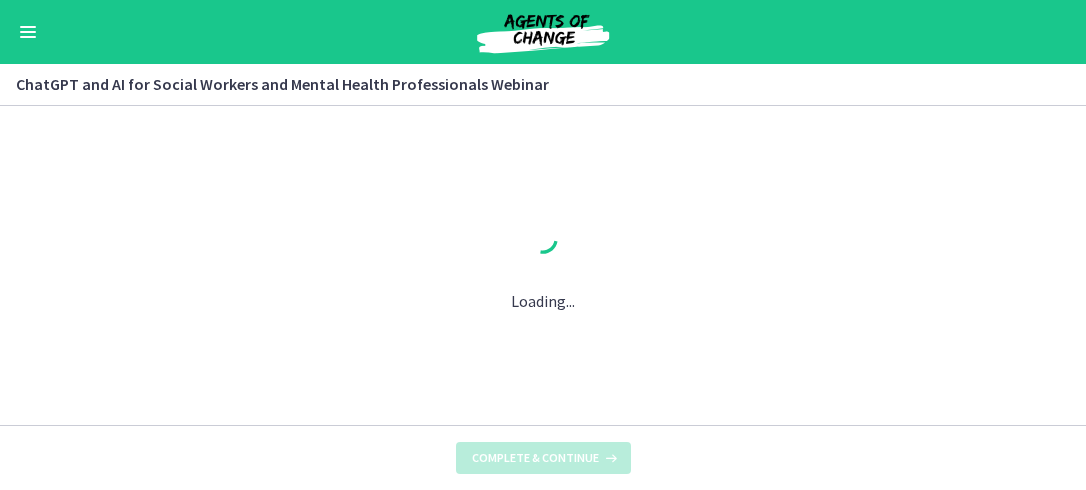 scroll, scrollTop: 0, scrollLeft: 0, axis: both 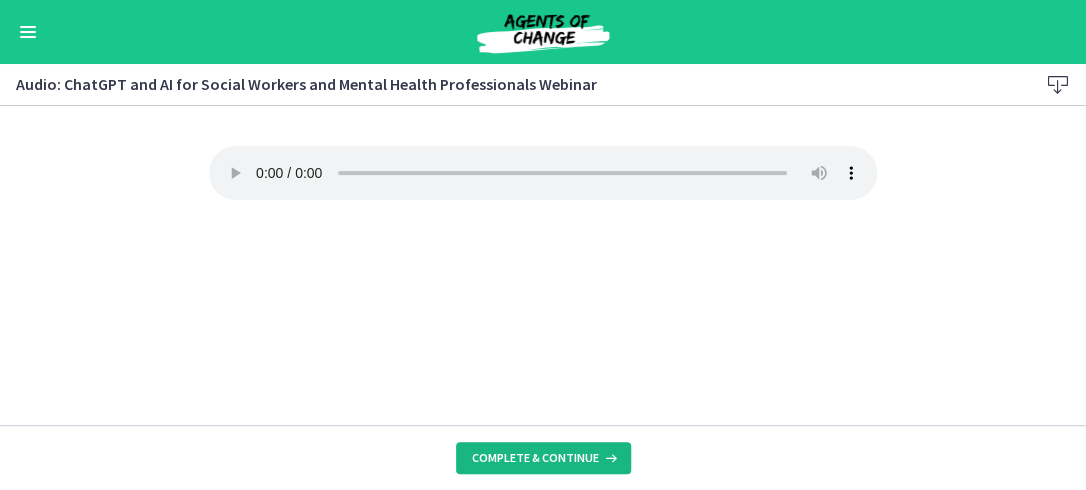 click on "Complete & continue" at bounding box center (535, 458) 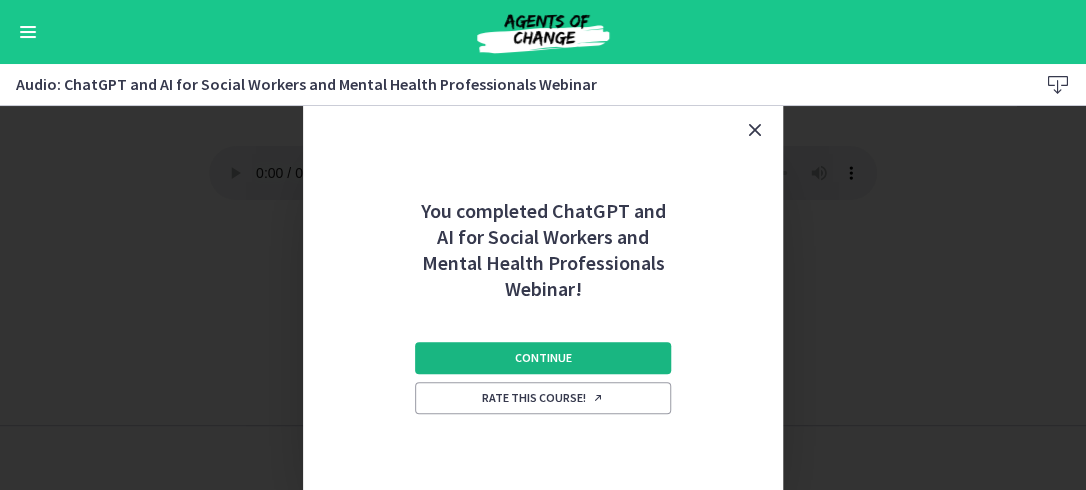 click on "Continue" at bounding box center (543, 358) 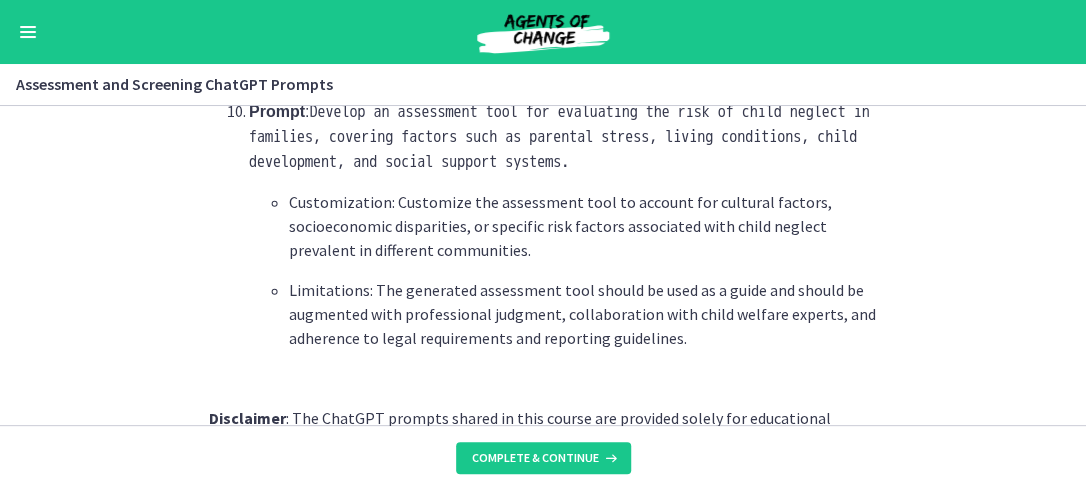 scroll, scrollTop: 3295, scrollLeft: 0, axis: vertical 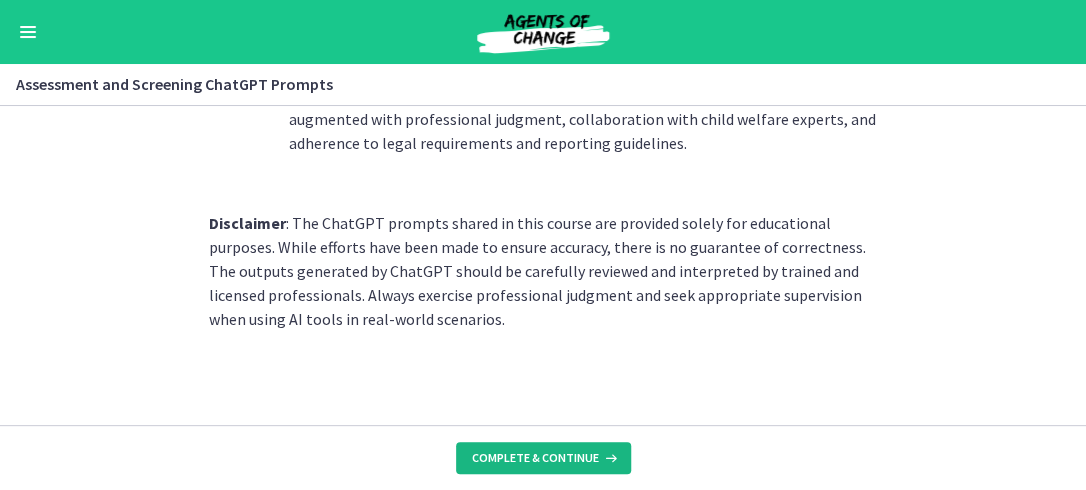 click on "Complete & continue" at bounding box center [535, 458] 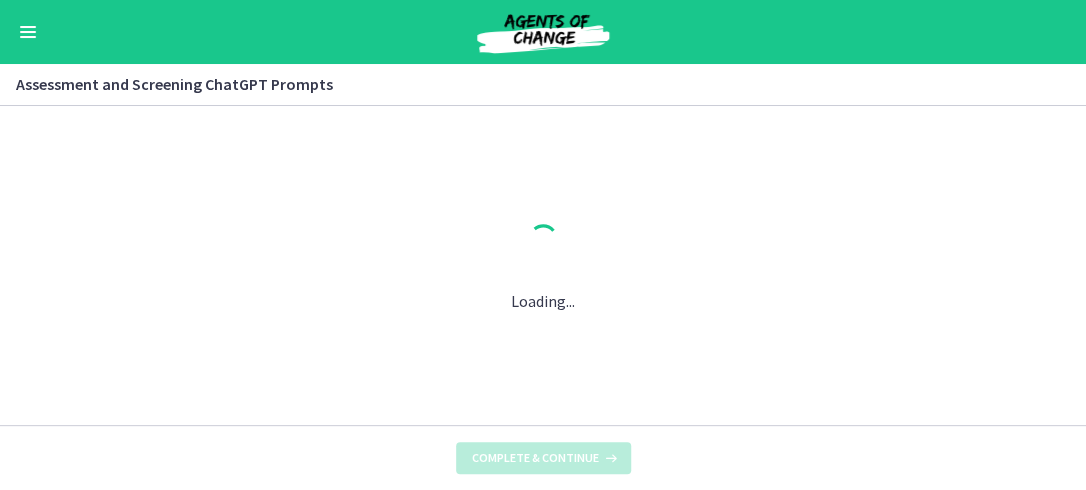 scroll, scrollTop: 0, scrollLeft: 0, axis: both 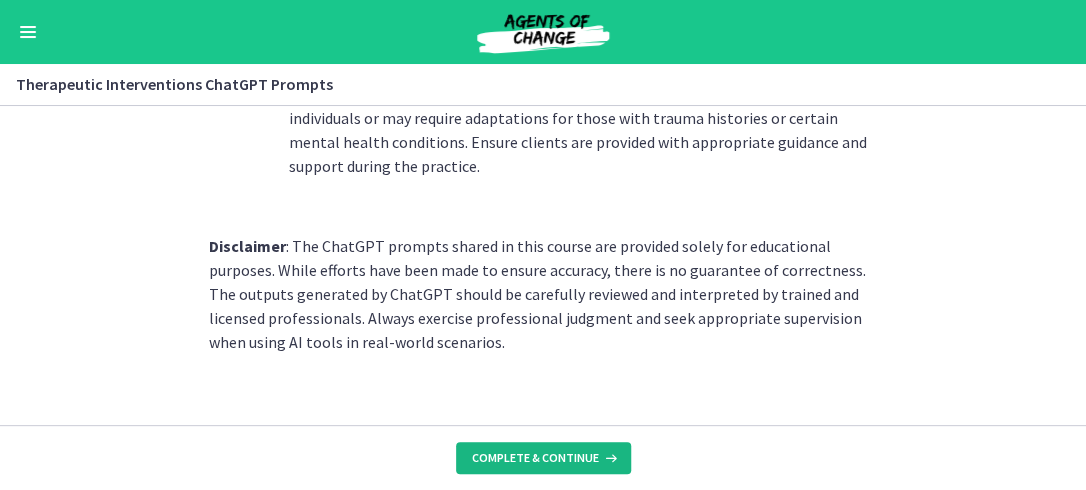 click on "Complete & continue" at bounding box center [535, 458] 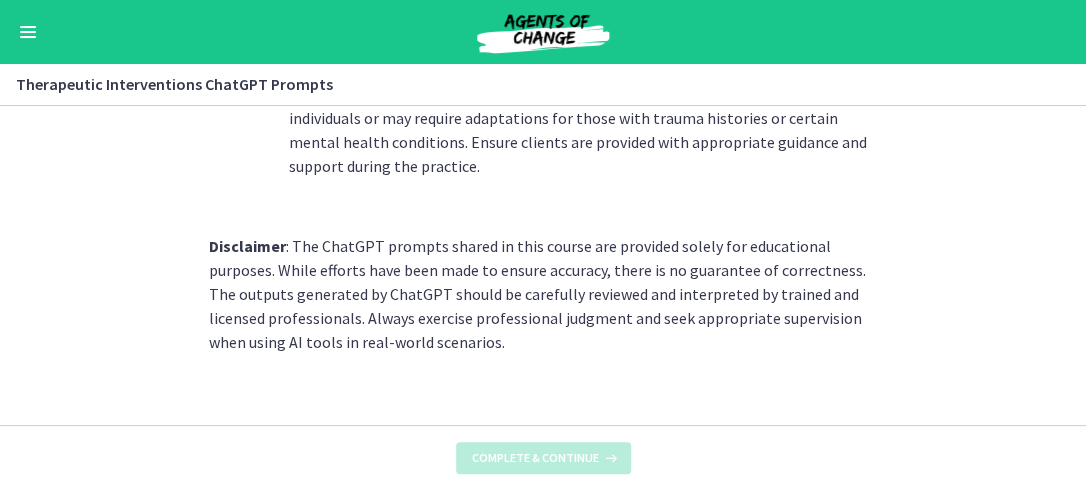 scroll, scrollTop: 0, scrollLeft: 0, axis: both 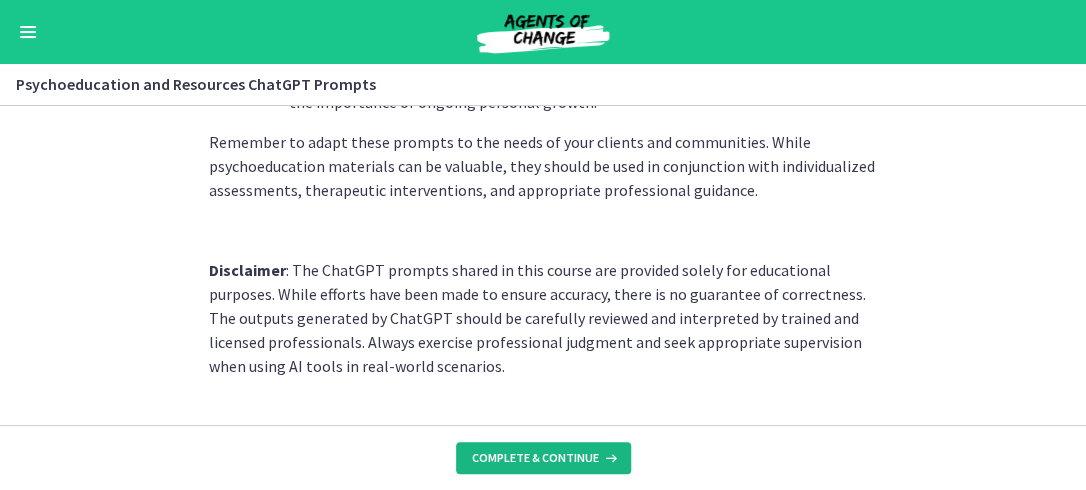 click on "Complete & continue" at bounding box center [535, 458] 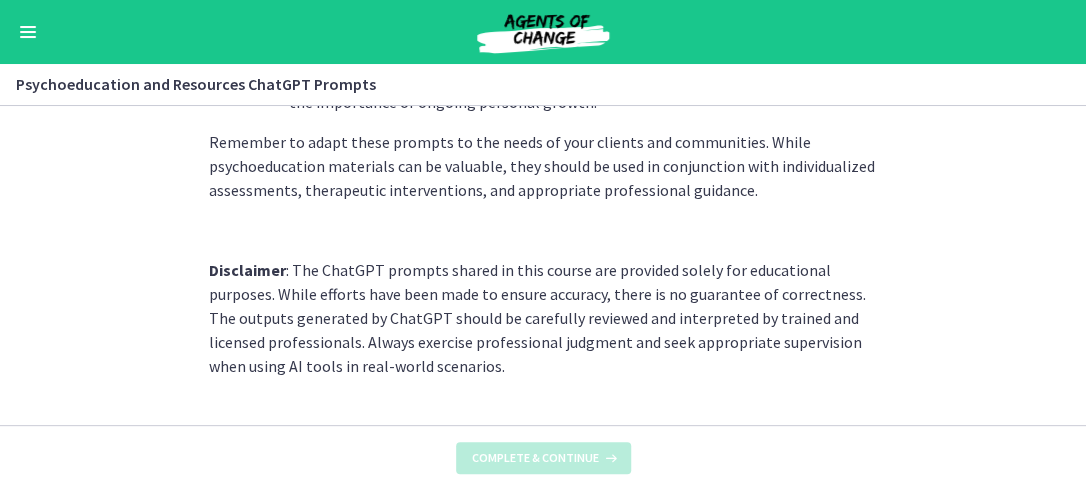 scroll, scrollTop: 0, scrollLeft: 0, axis: both 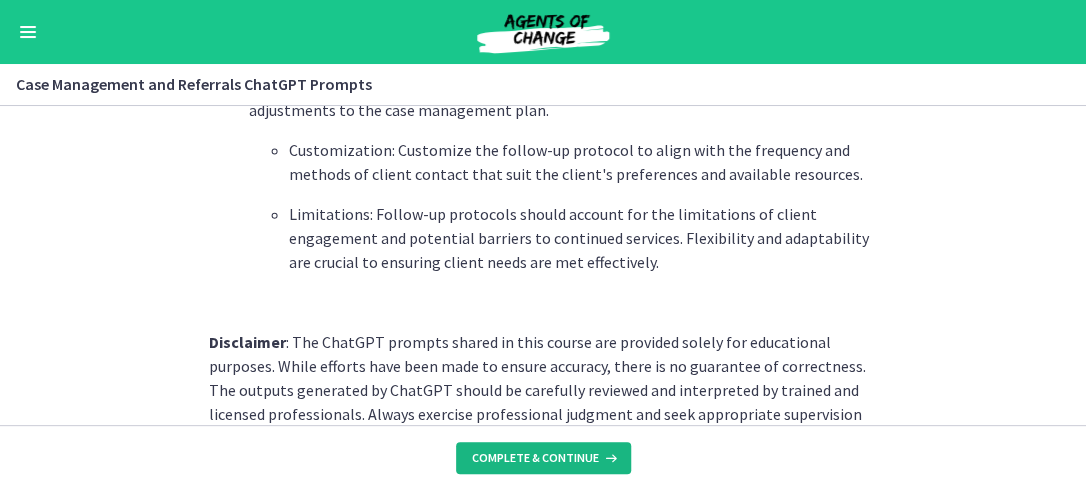 click on "Complete & continue" at bounding box center (535, 458) 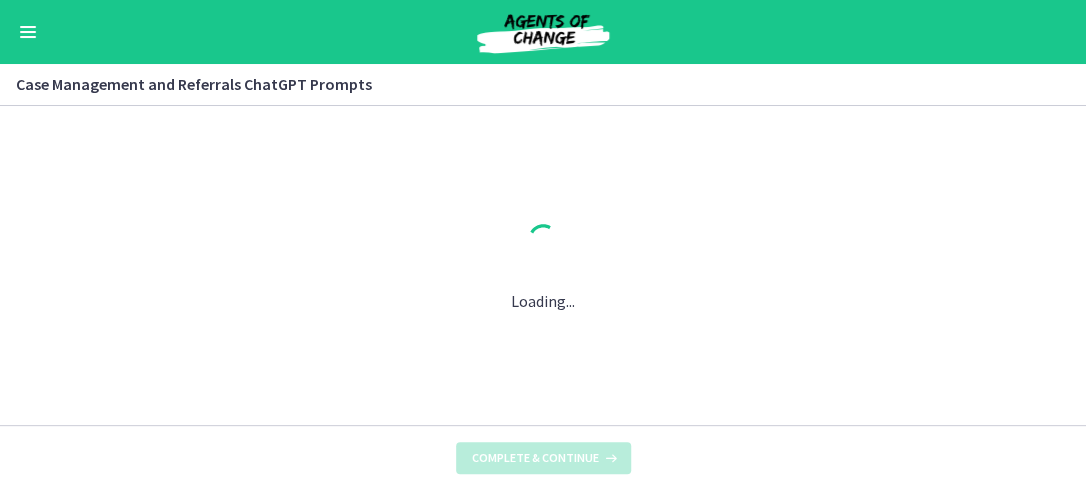 scroll, scrollTop: 0, scrollLeft: 0, axis: both 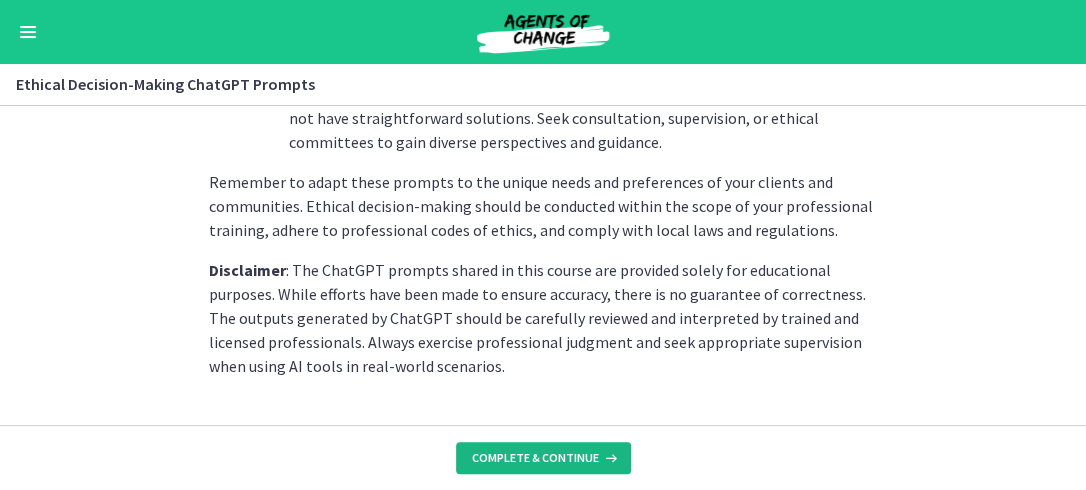 click on "Complete & continue" at bounding box center [535, 458] 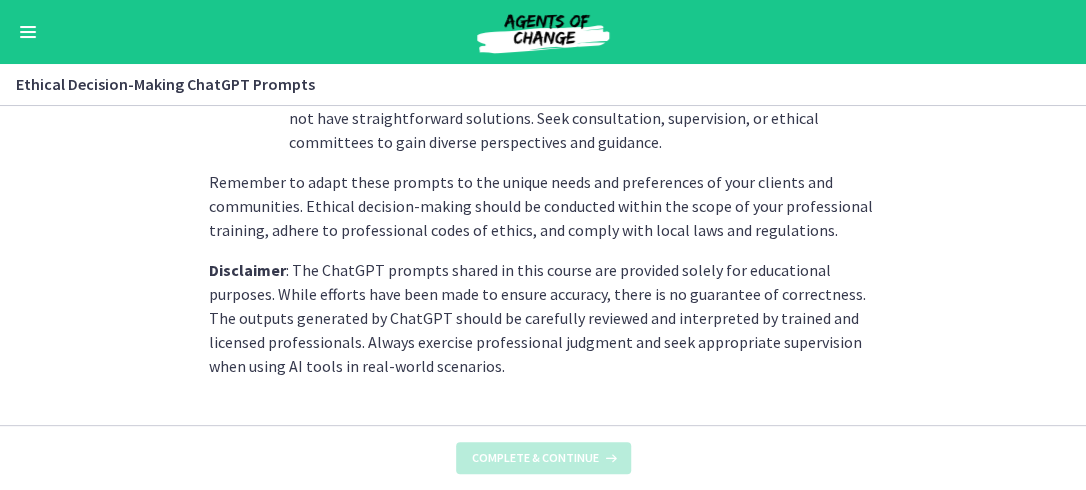 scroll, scrollTop: 0, scrollLeft: 0, axis: both 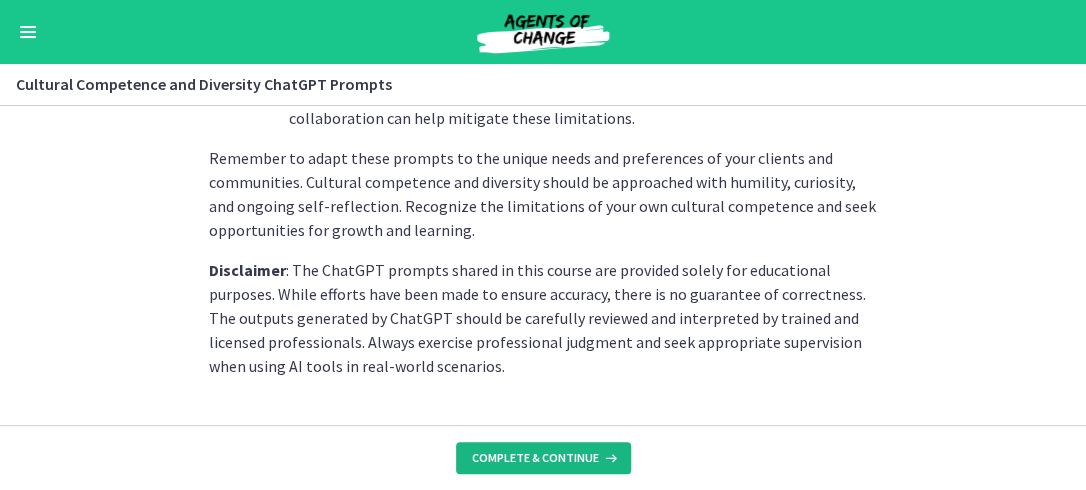 click on "Complete & continue" at bounding box center [535, 458] 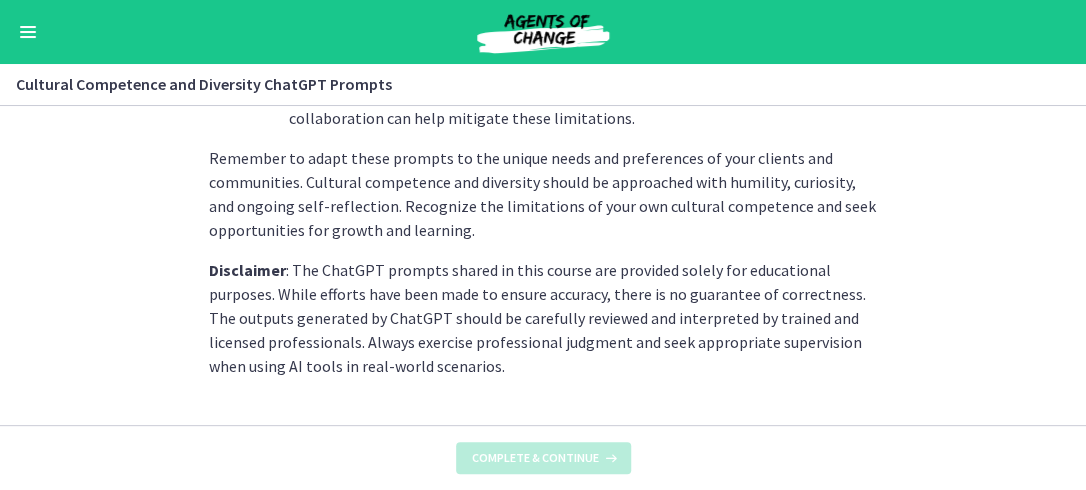 scroll, scrollTop: 0, scrollLeft: 0, axis: both 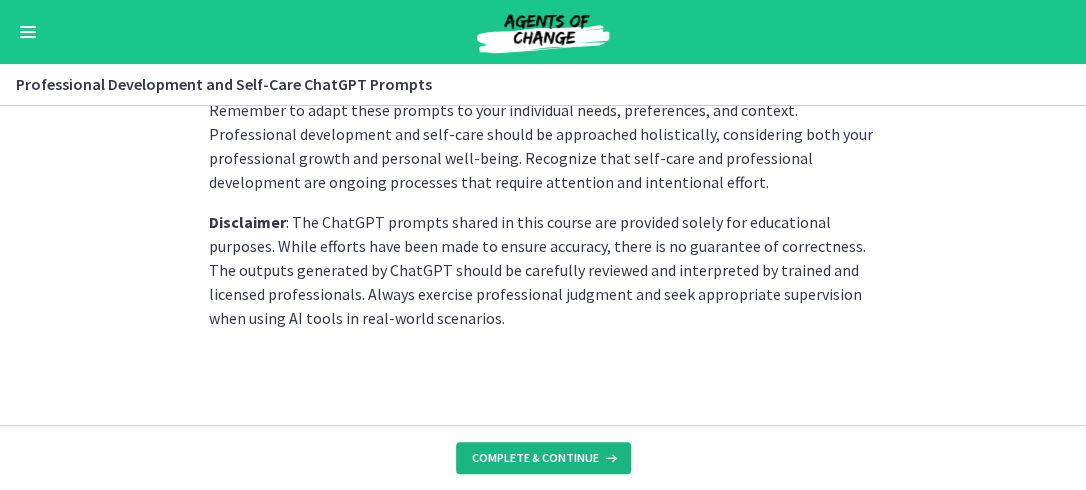 click on "Complete & continue" at bounding box center [535, 458] 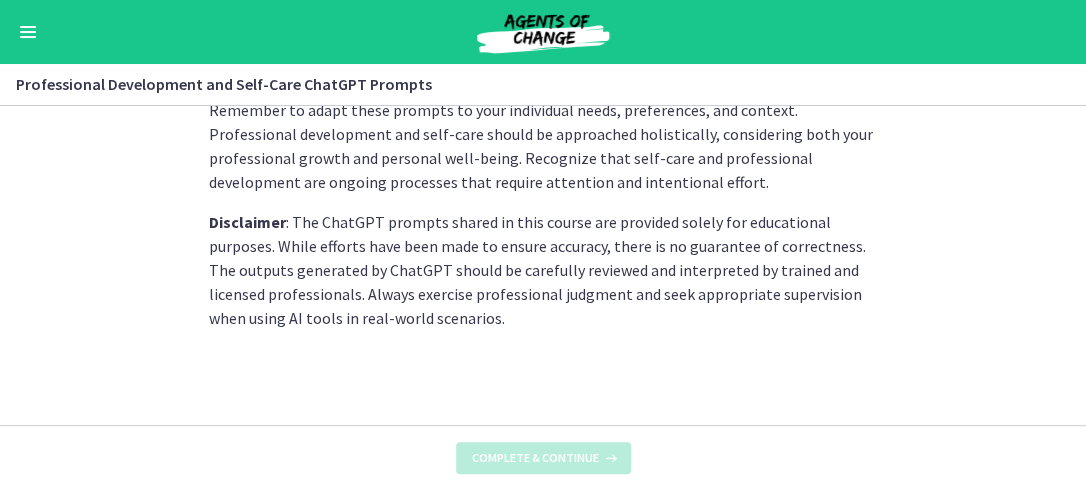 scroll, scrollTop: 0, scrollLeft: 0, axis: both 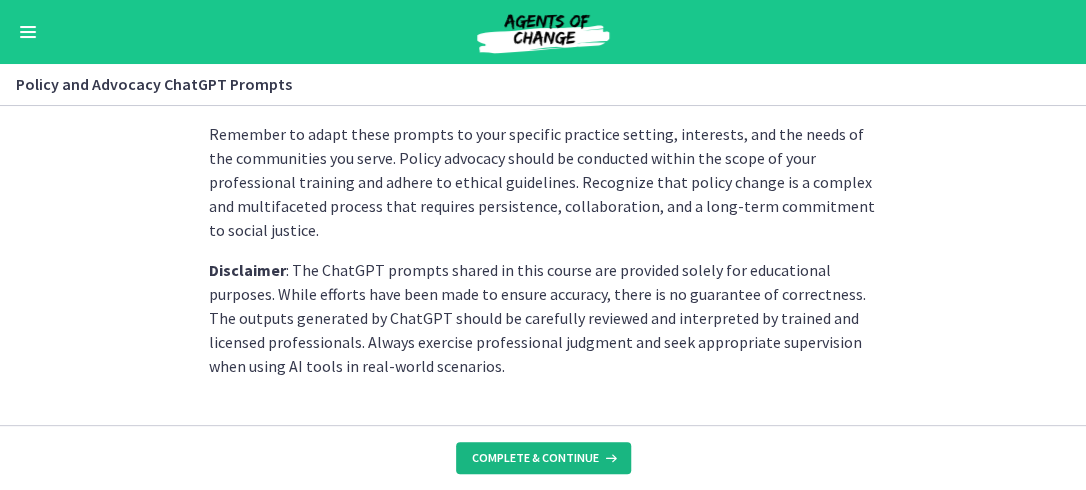 click on "Complete & continue" at bounding box center (535, 458) 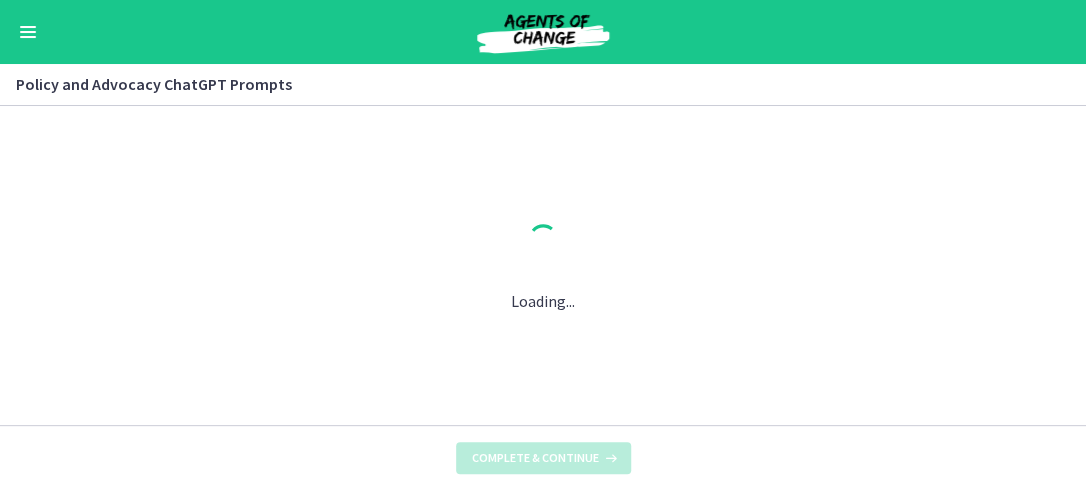 scroll, scrollTop: 0, scrollLeft: 0, axis: both 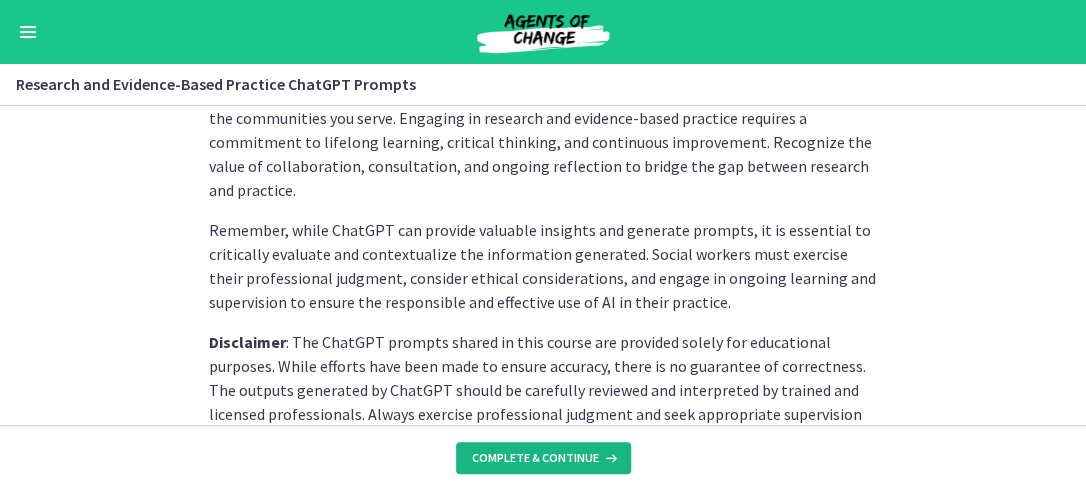 click on "Complete & continue" at bounding box center [535, 458] 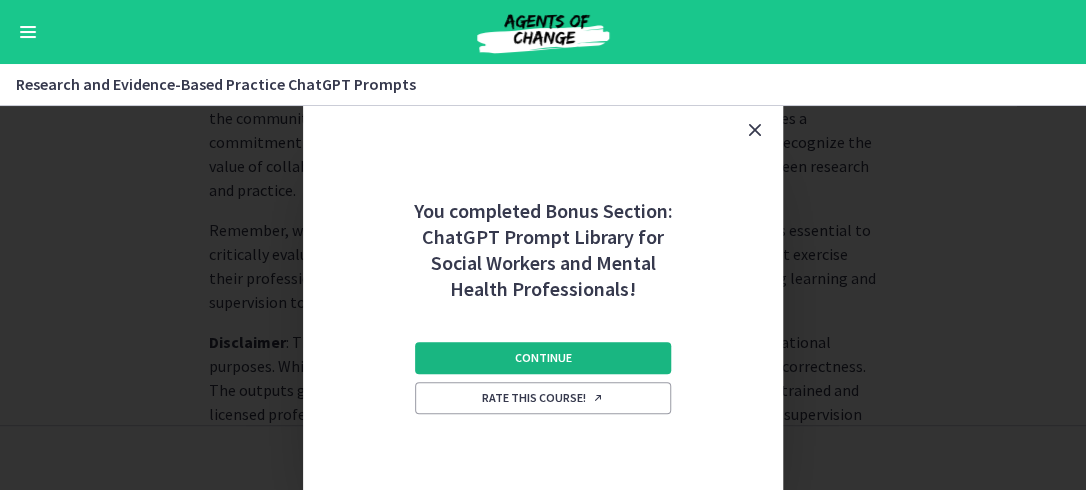 click on "Continue" at bounding box center [543, 358] 